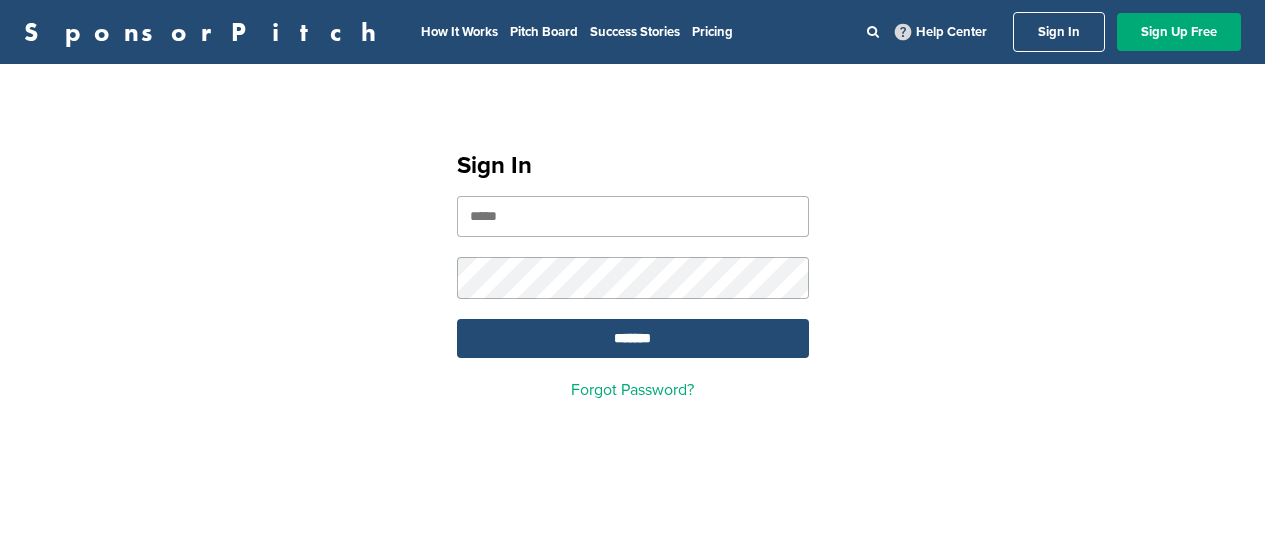 scroll, scrollTop: 0, scrollLeft: 0, axis: both 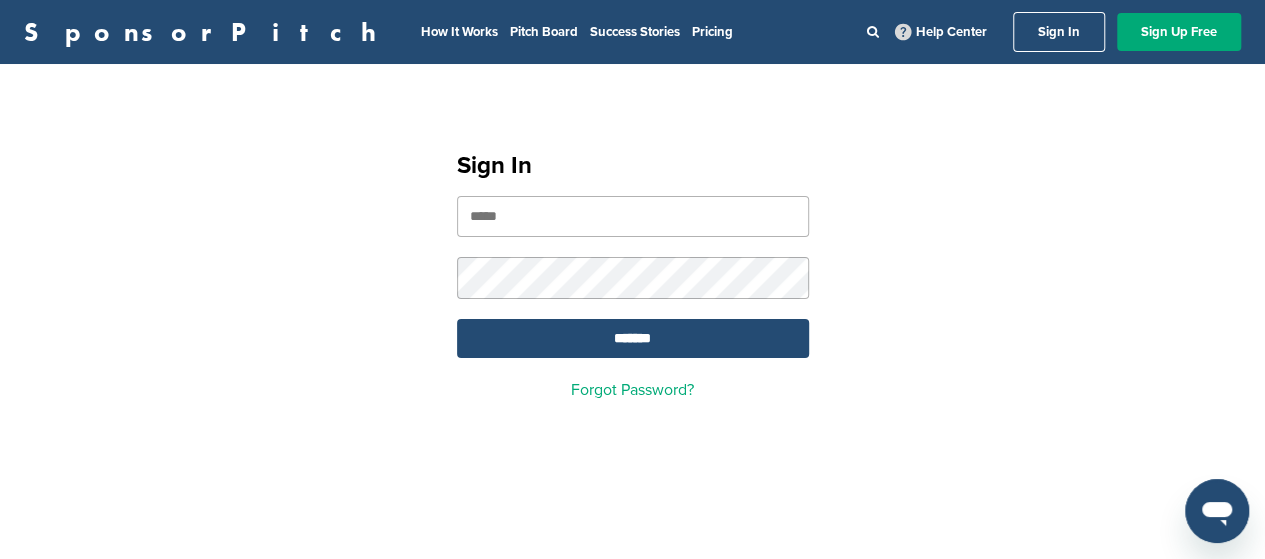 click at bounding box center [633, 216] 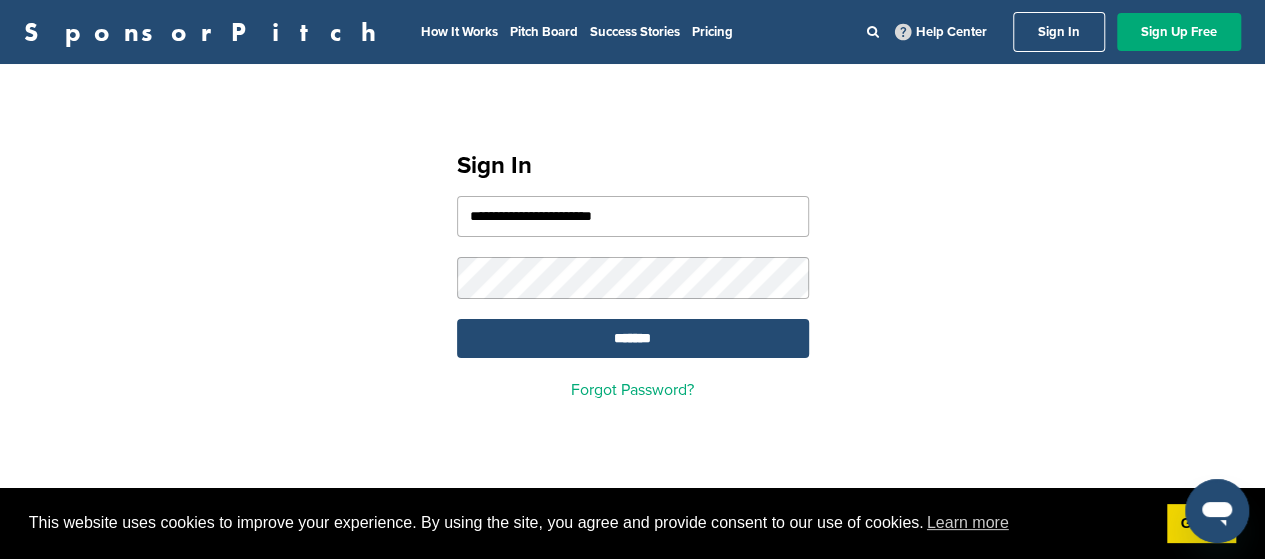 type on "**********" 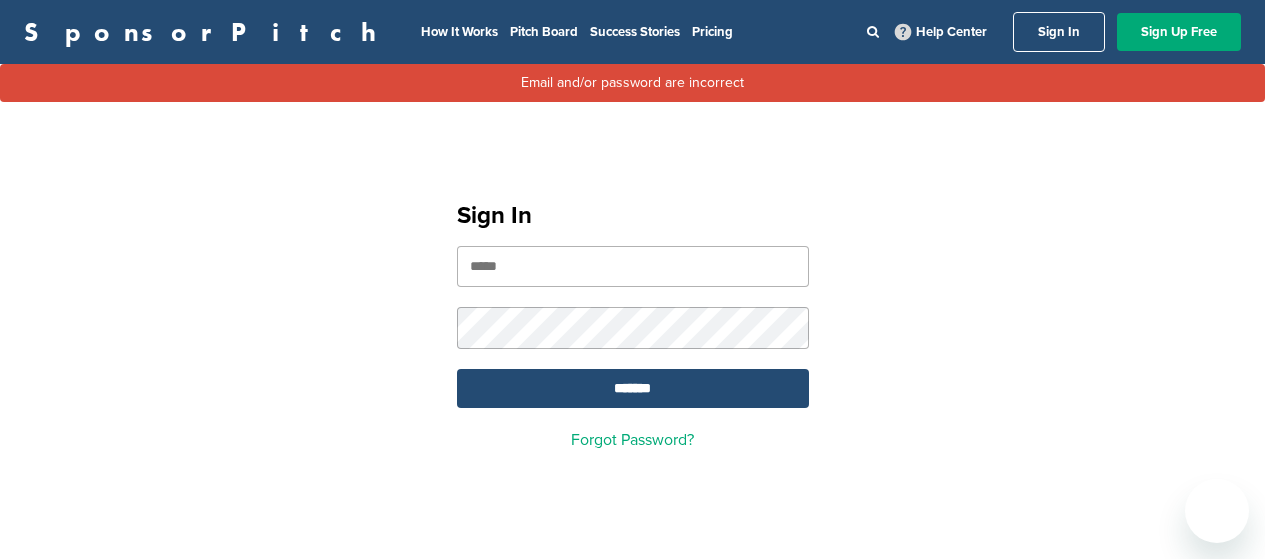 scroll, scrollTop: 0, scrollLeft: 0, axis: both 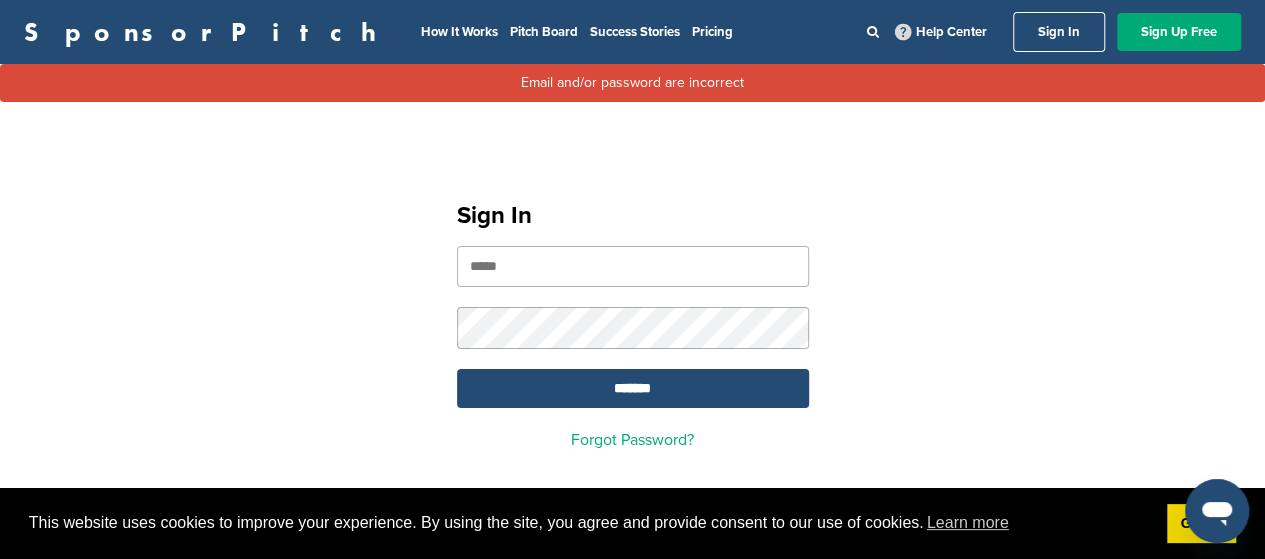 click at bounding box center (633, 266) 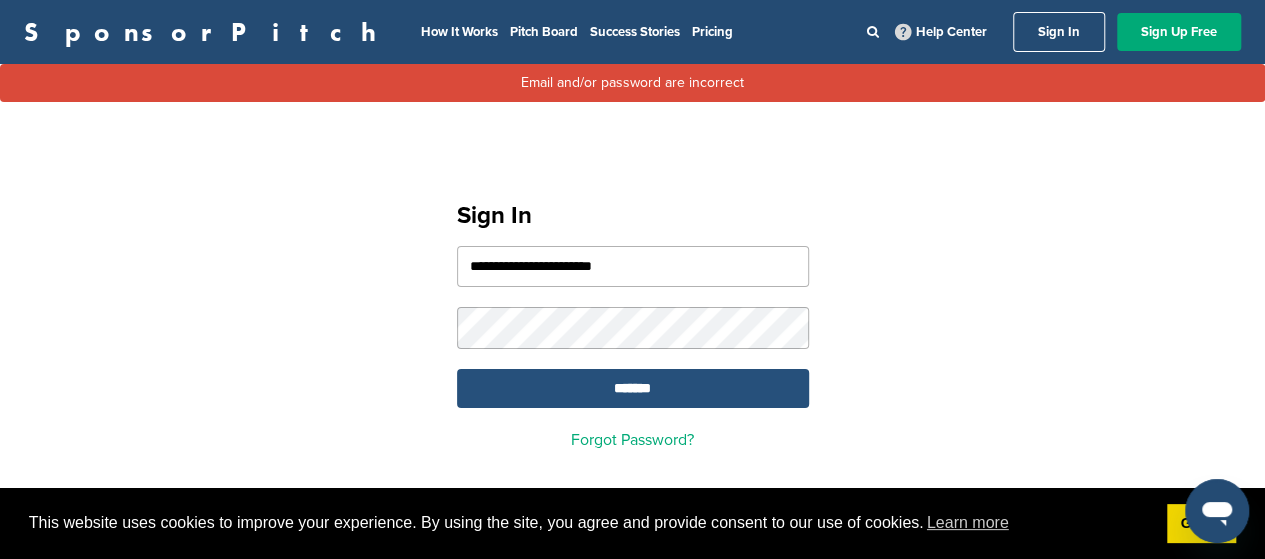 click on "*******" at bounding box center [633, 388] 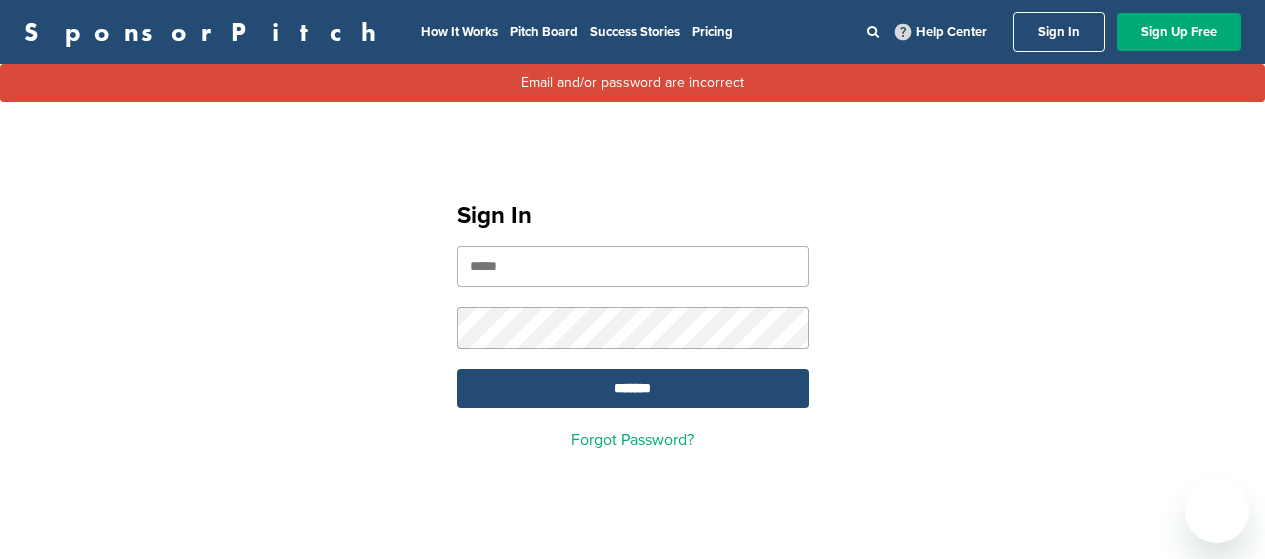 scroll, scrollTop: 0, scrollLeft: 0, axis: both 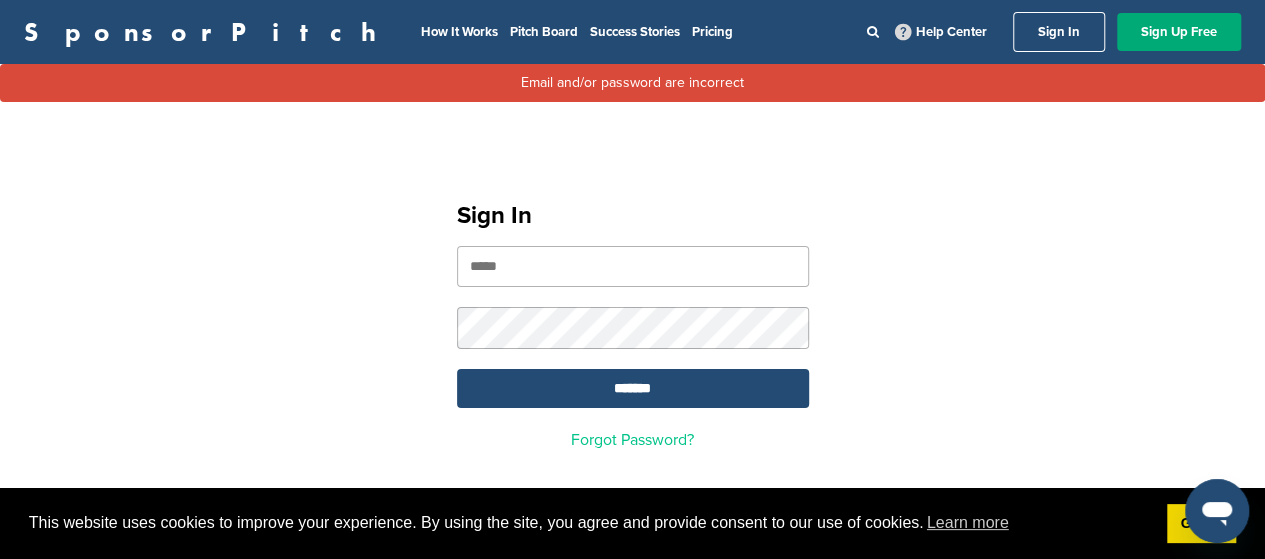 click on "Forgot Password?" at bounding box center [632, 440] 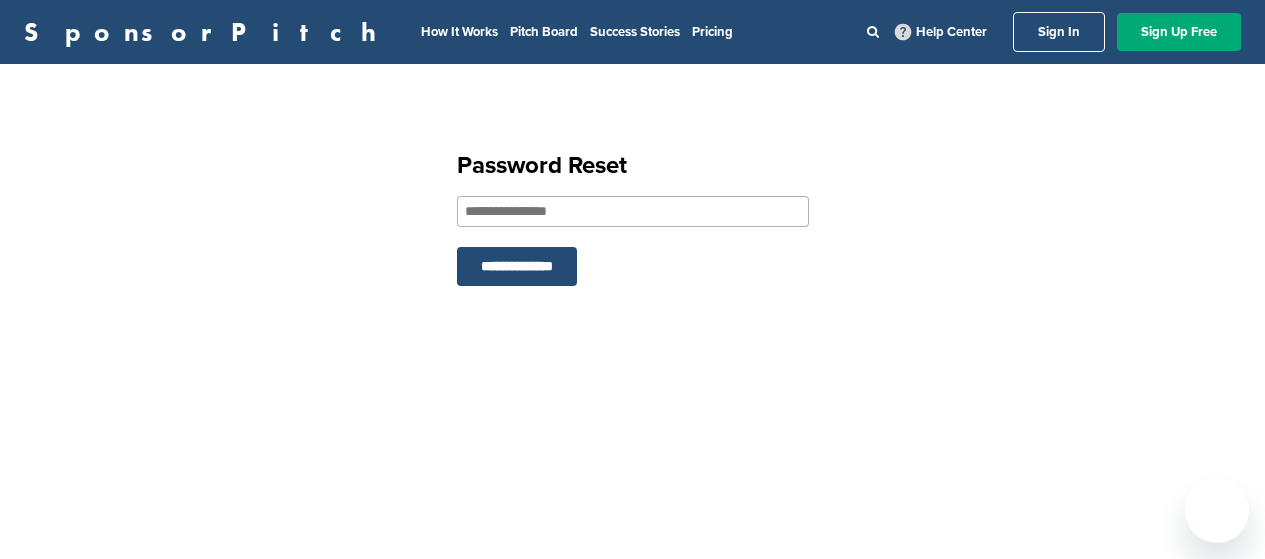 scroll, scrollTop: 0, scrollLeft: 0, axis: both 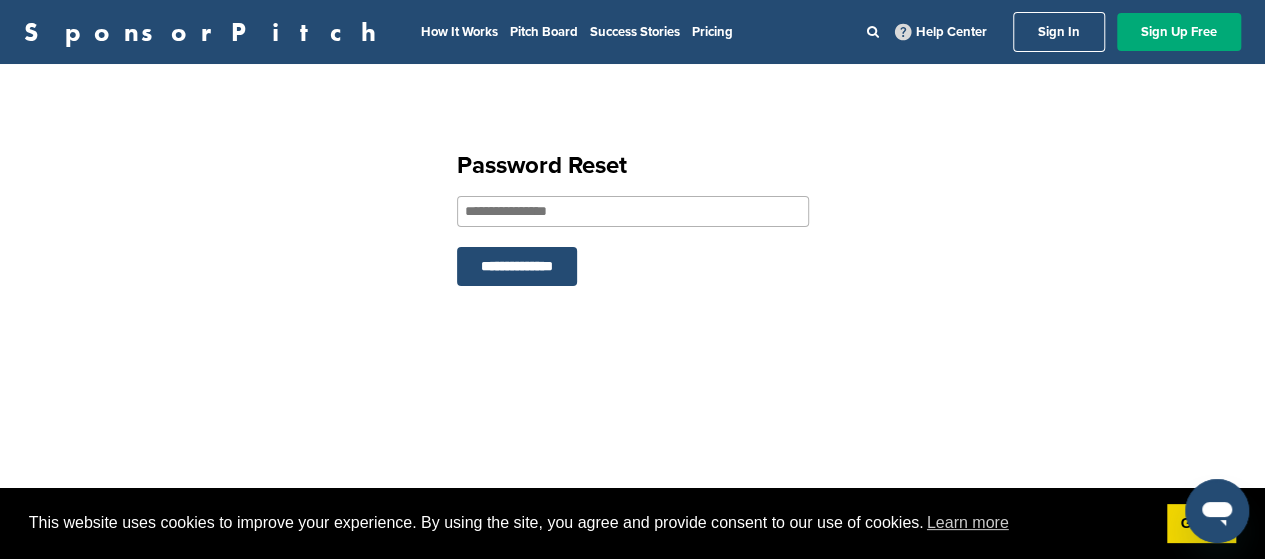 click at bounding box center (633, 211) 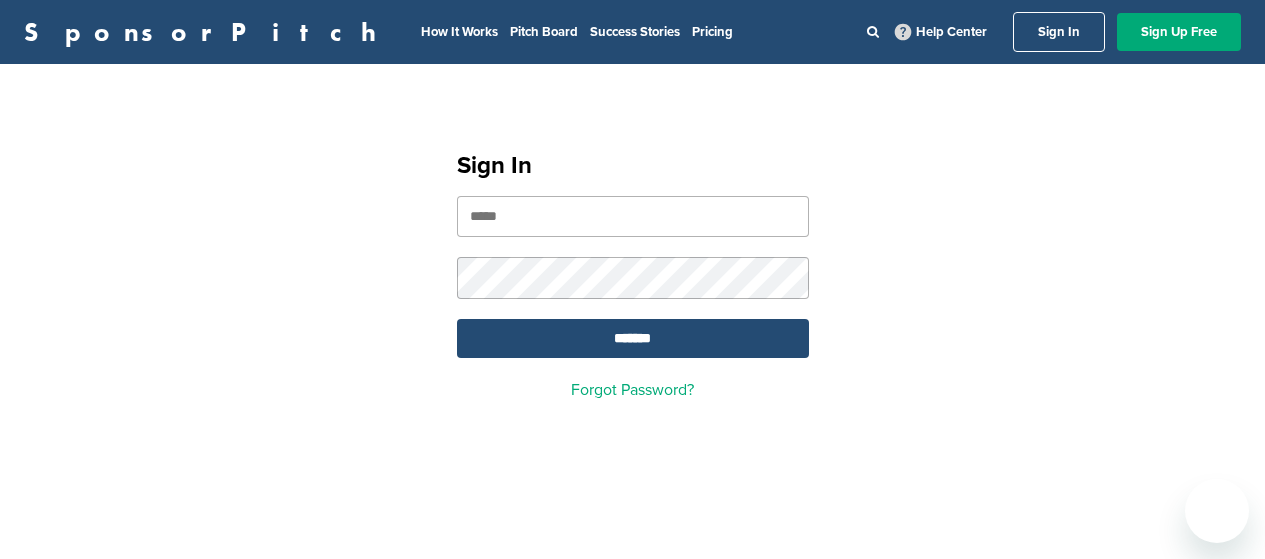 scroll, scrollTop: 0, scrollLeft: 0, axis: both 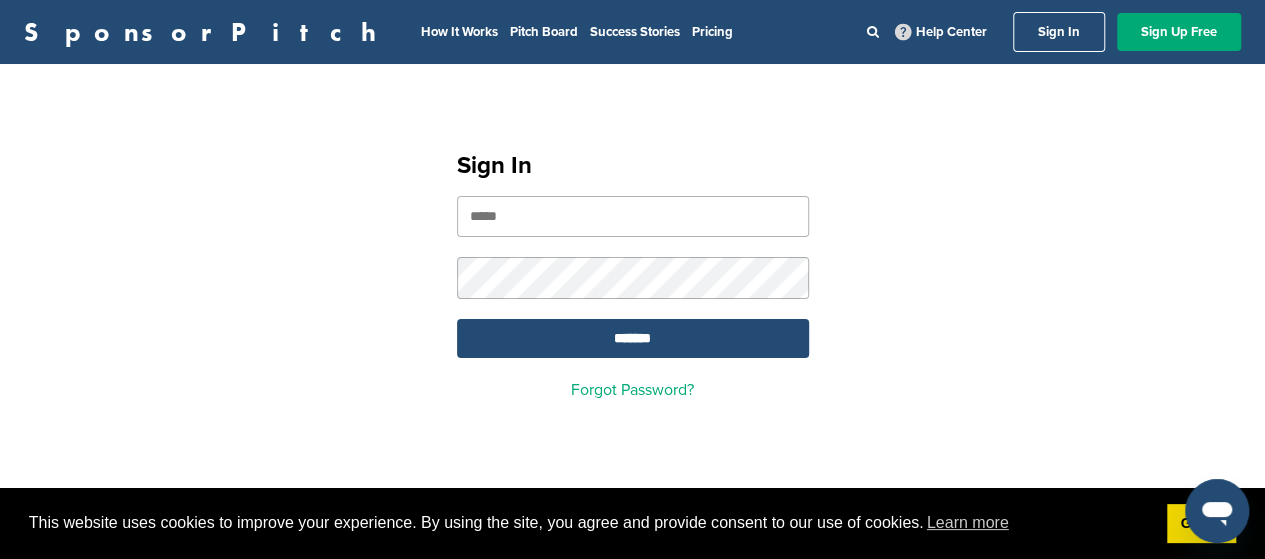 click at bounding box center (633, 216) 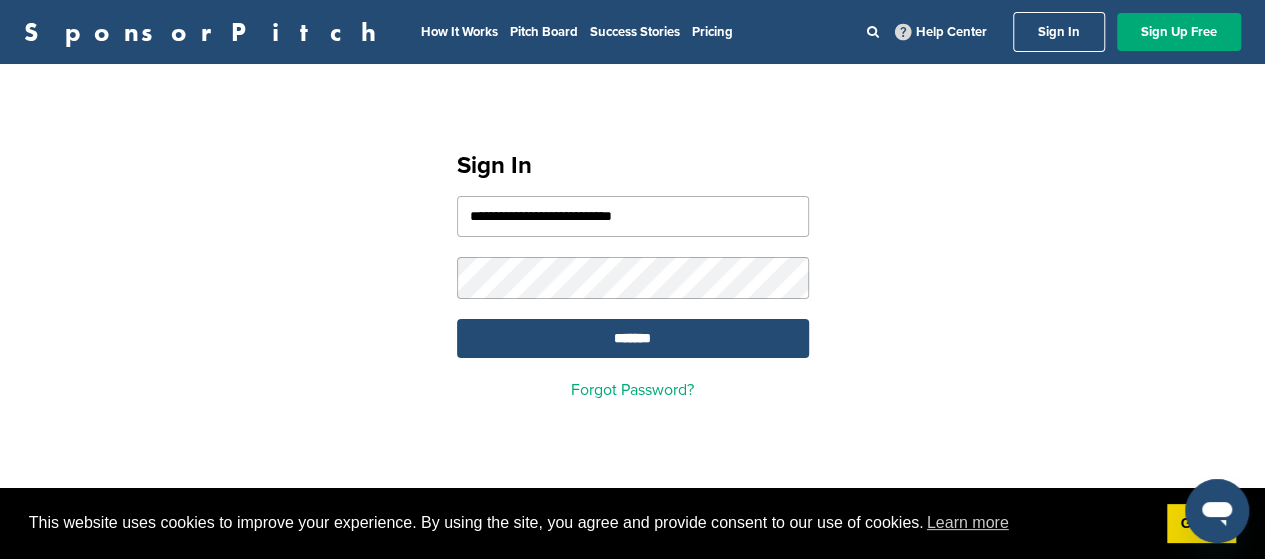 type on "**********" 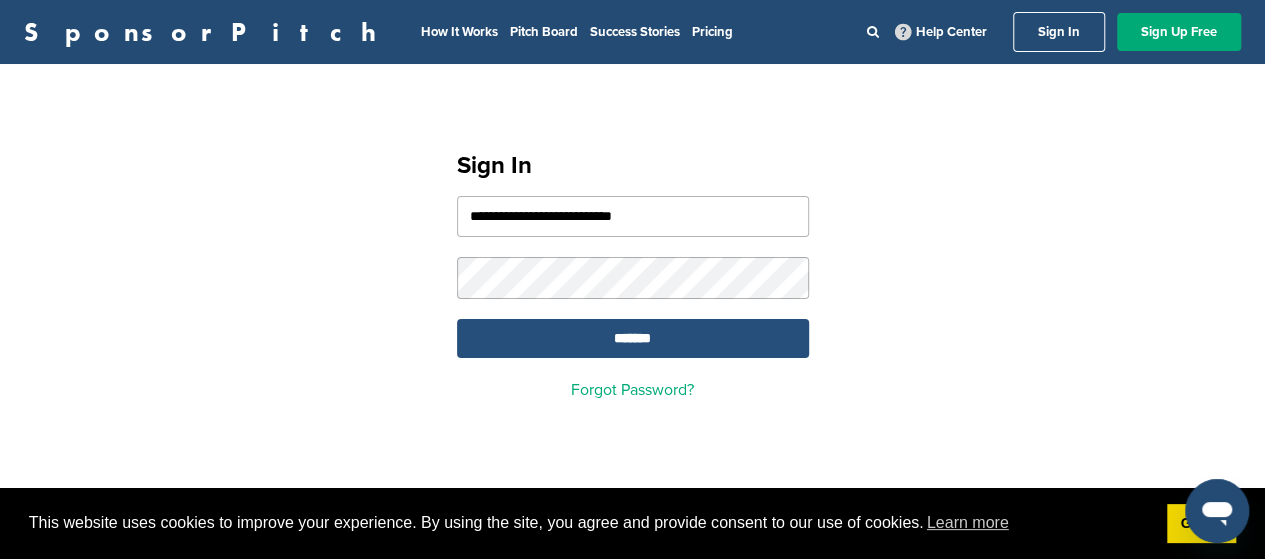 click on "*******" at bounding box center [633, 338] 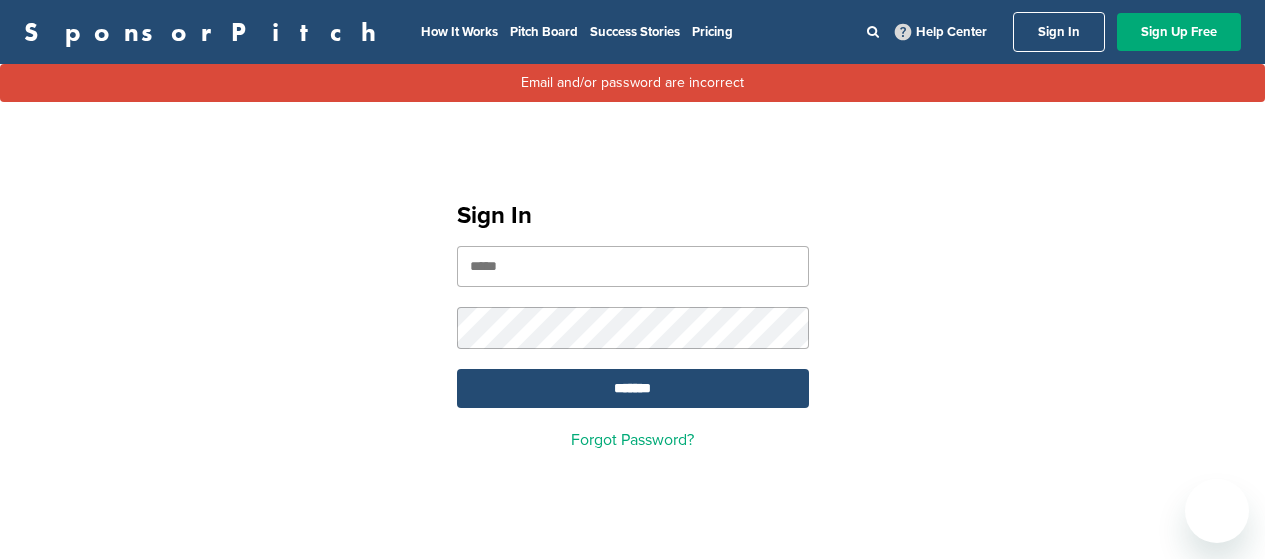 scroll, scrollTop: 0, scrollLeft: 0, axis: both 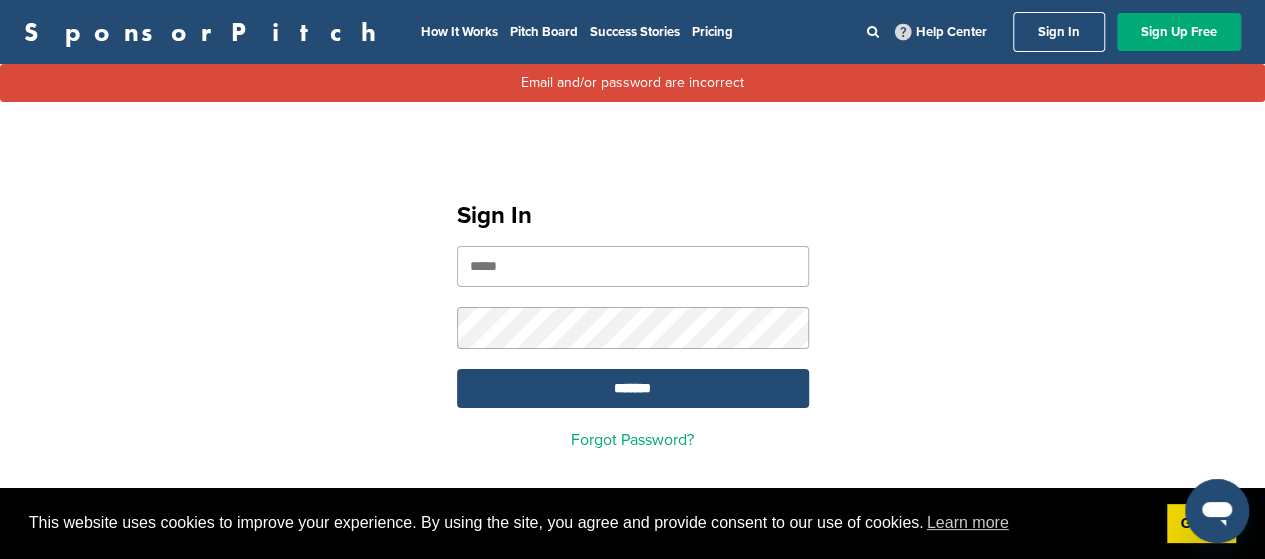 click at bounding box center [633, 266] 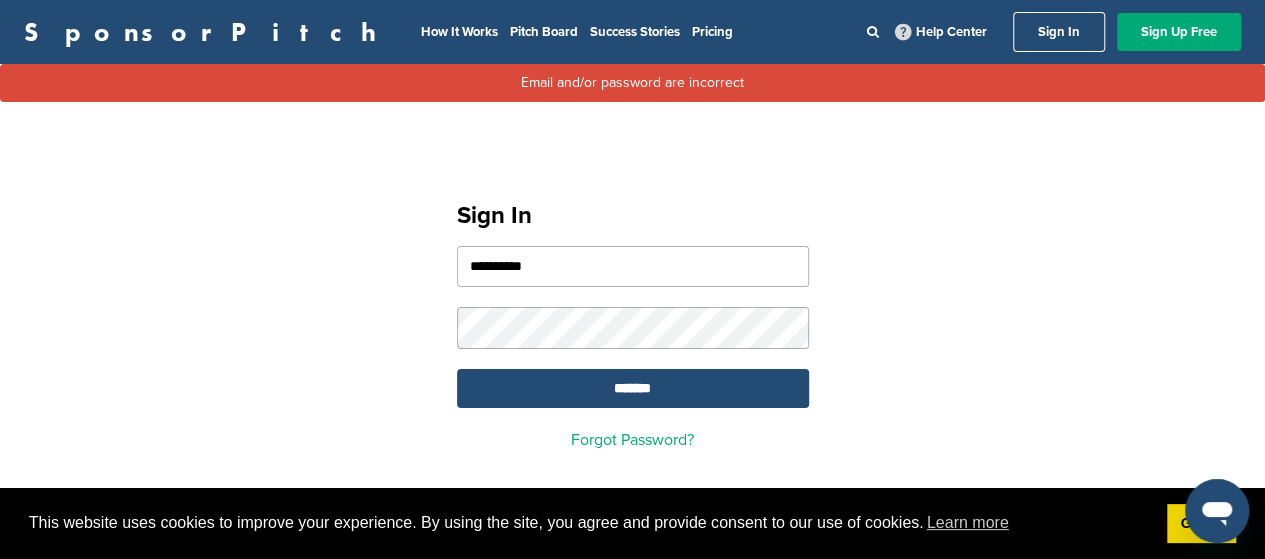 type on "**********" 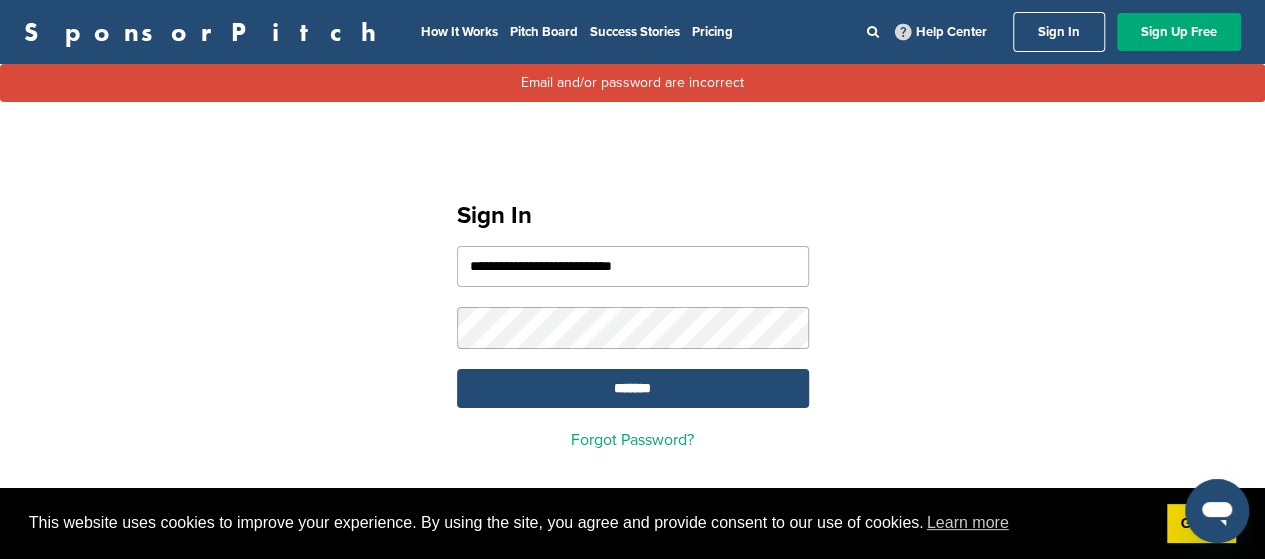 click on "*******" at bounding box center (633, 388) 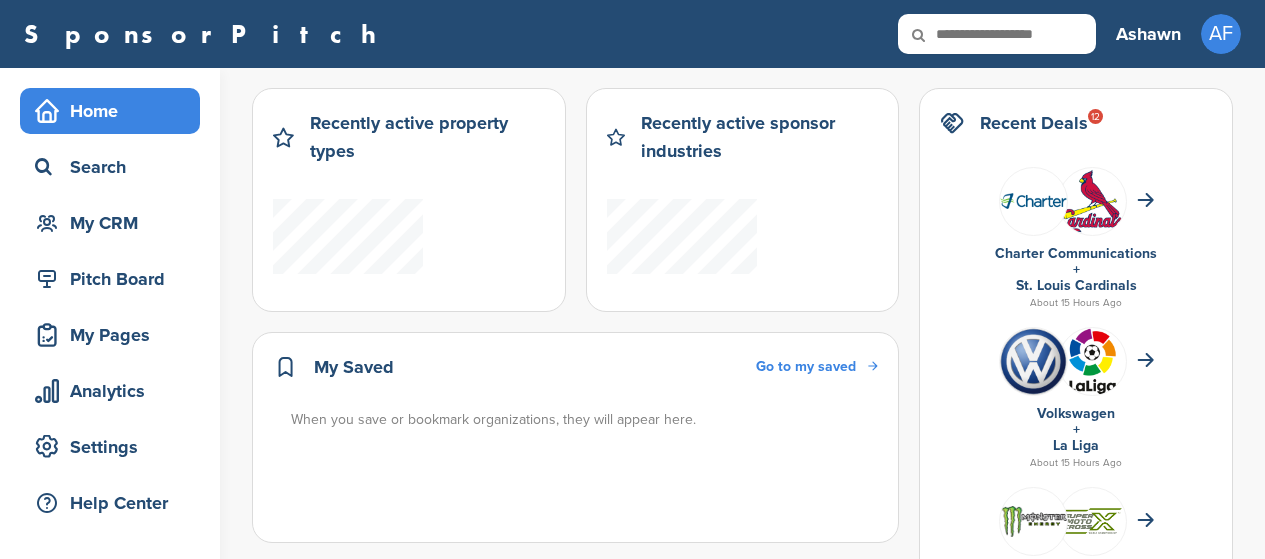 scroll, scrollTop: 0, scrollLeft: 0, axis: both 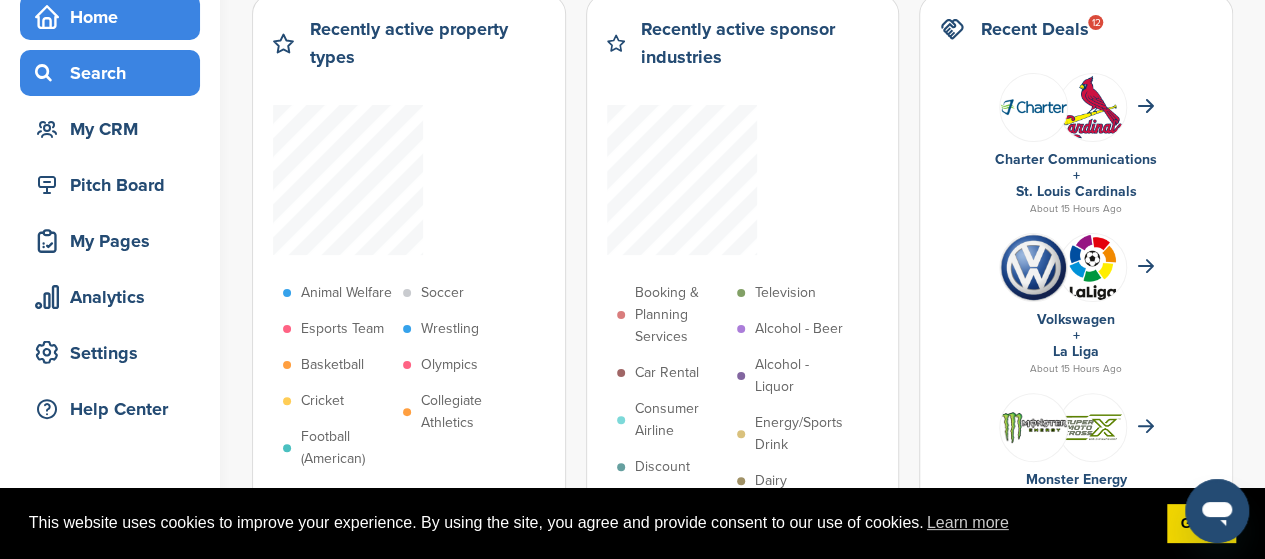 click on "Search" at bounding box center [115, 73] 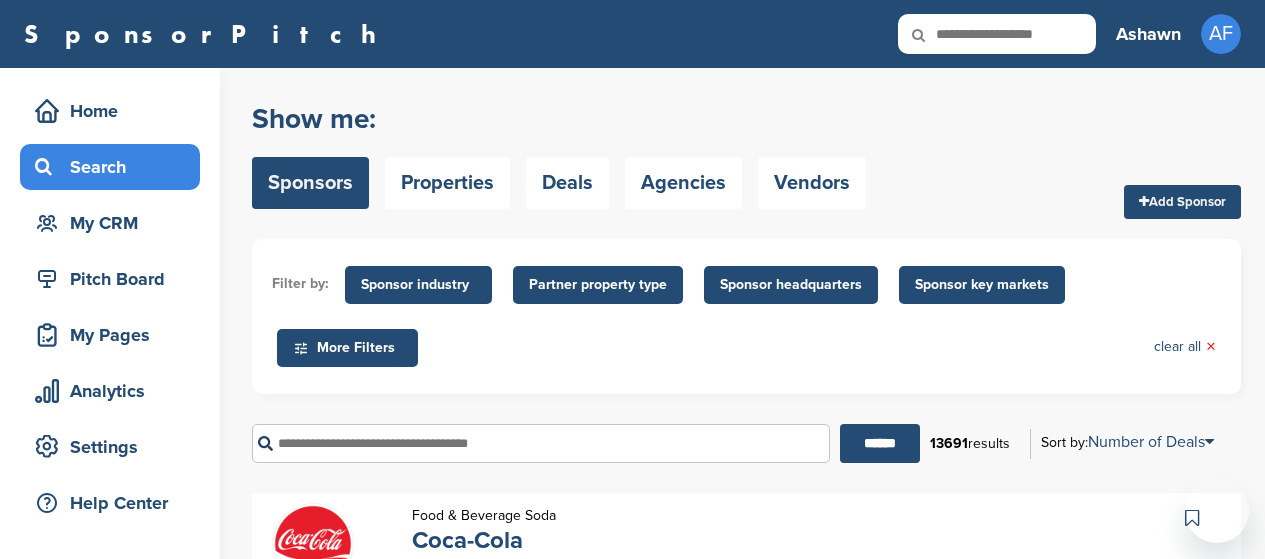 scroll, scrollTop: 0, scrollLeft: 0, axis: both 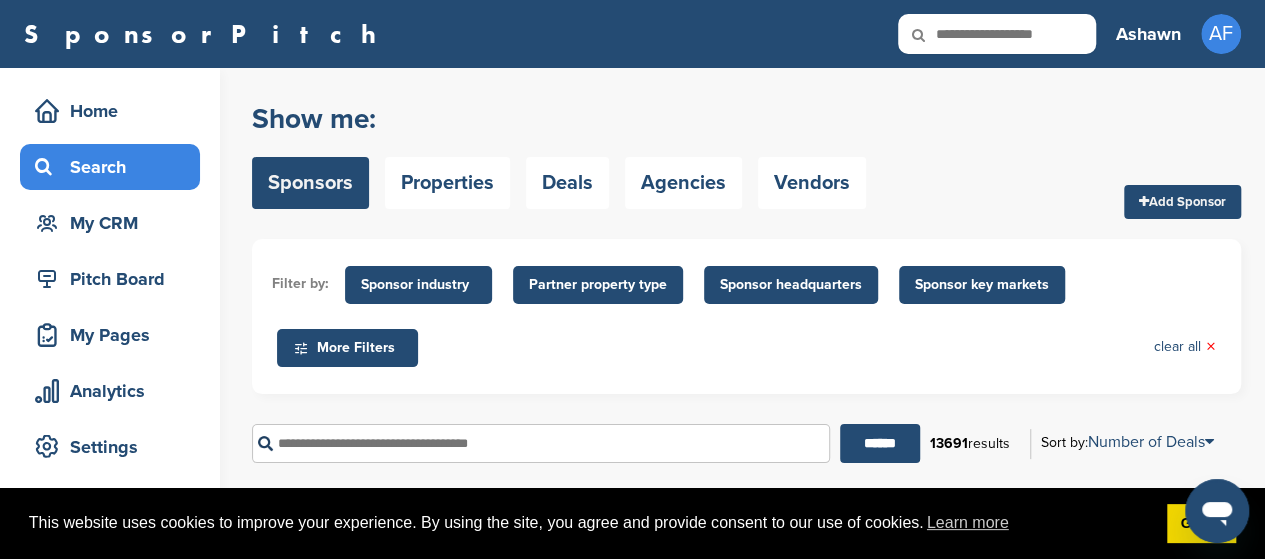 click at bounding box center [541, 443] 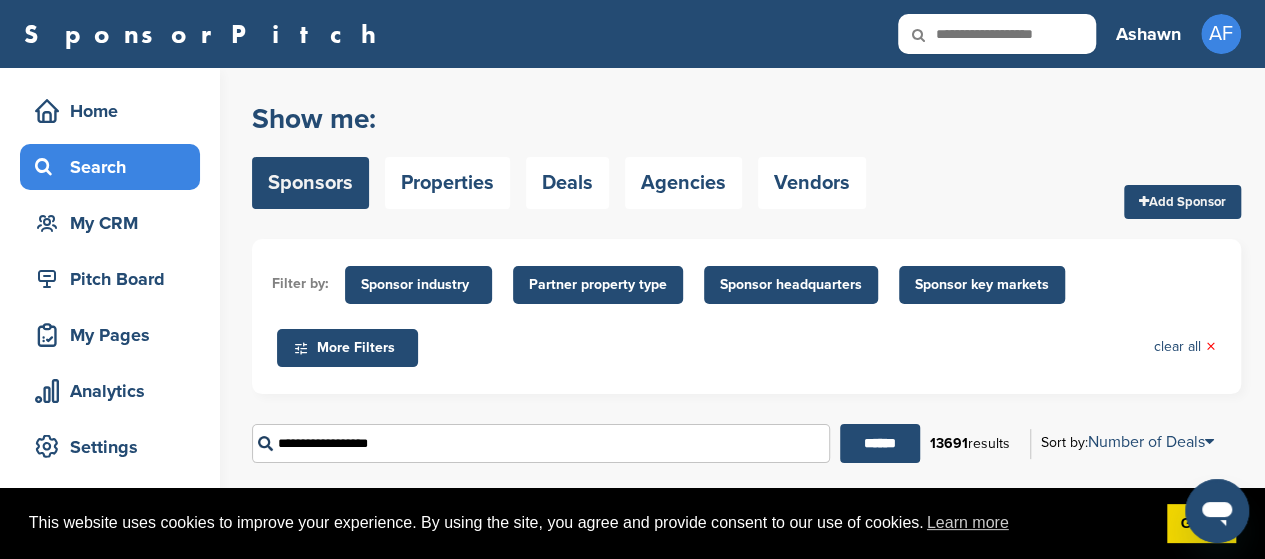 type on "**********" 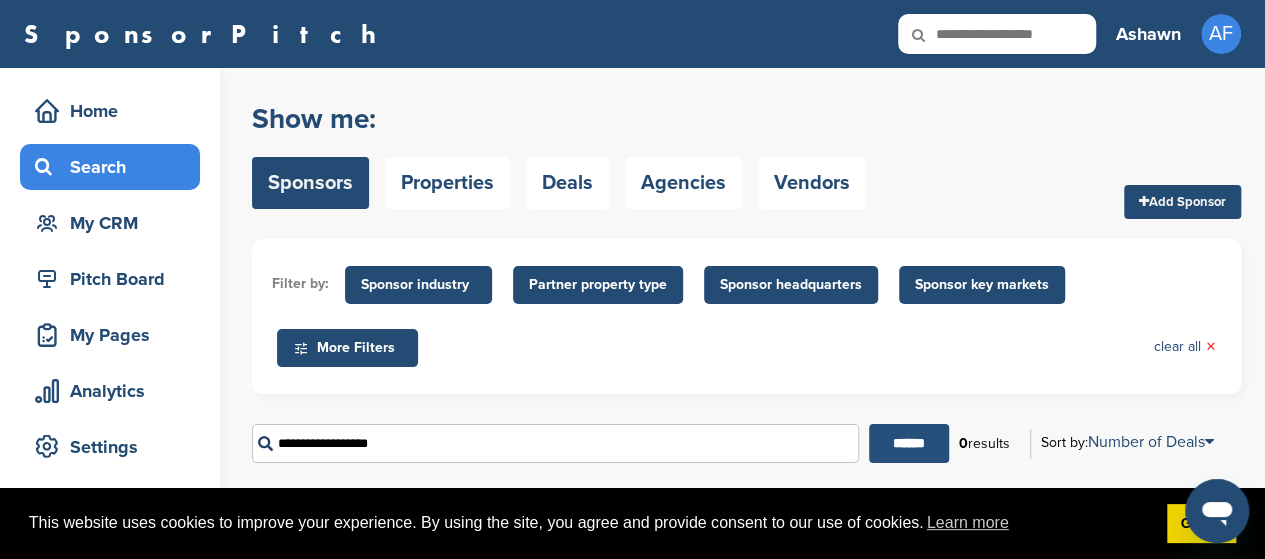 click on "******" at bounding box center [909, 443] 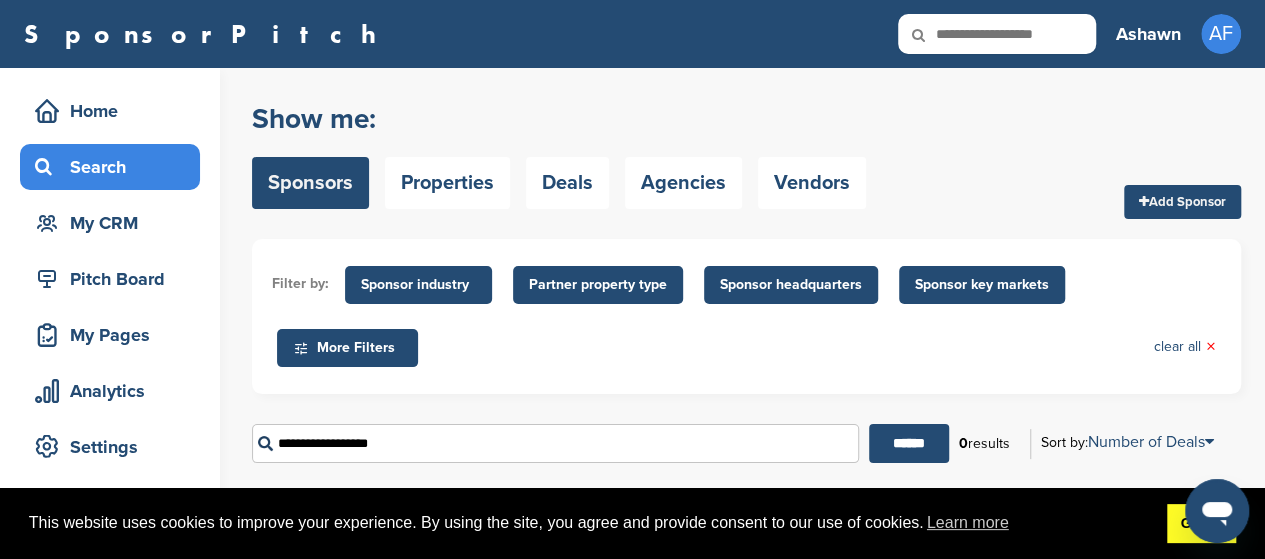 click on "Got it!" at bounding box center [1201, 524] 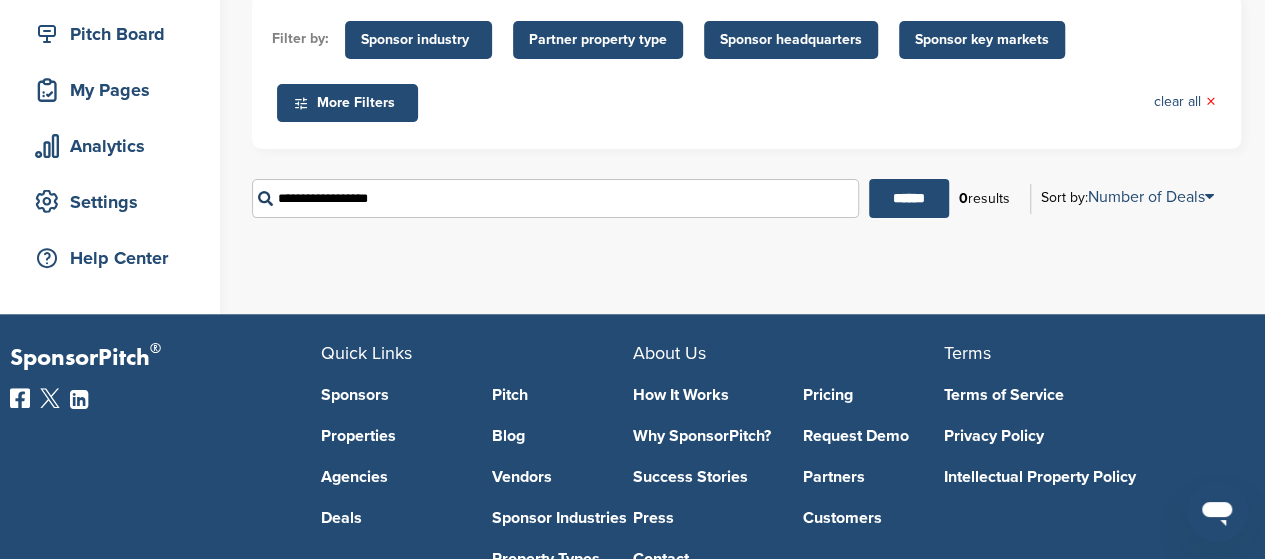 scroll, scrollTop: 0, scrollLeft: 0, axis: both 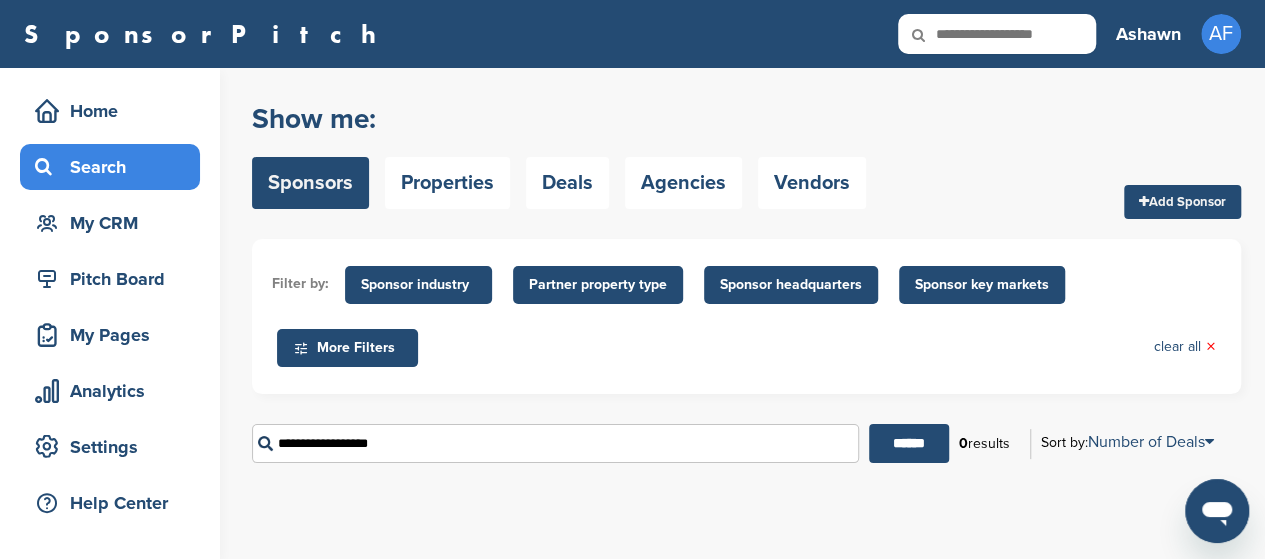 click on "Show me:" at bounding box center [559, 119] 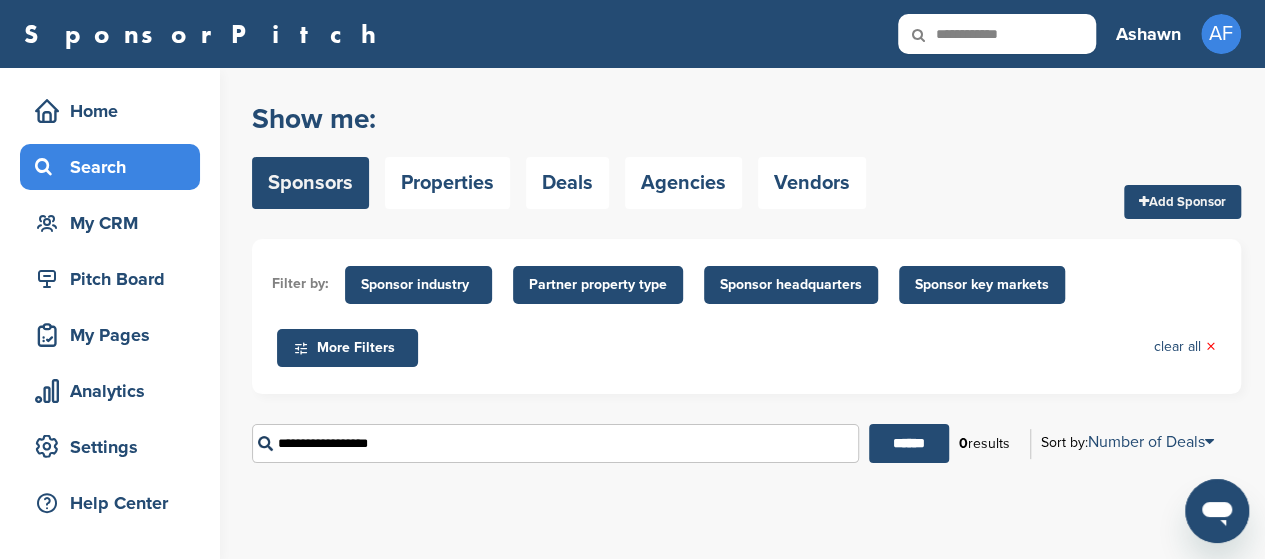 type on "**********" 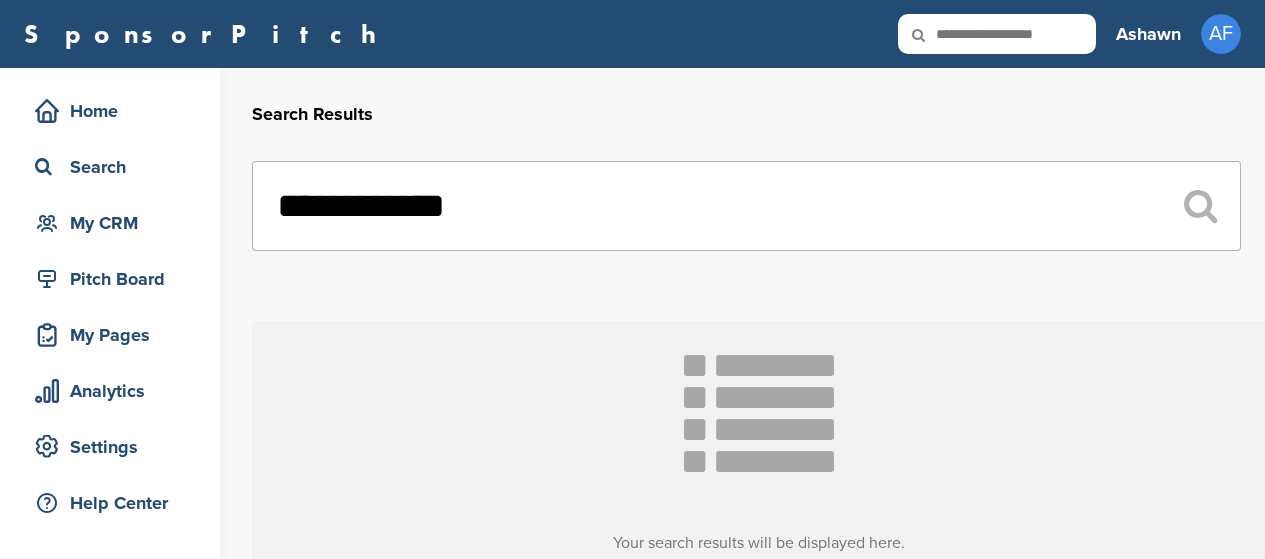 scroll, scrollTop: 0, scrollLeft: 0, axis: both 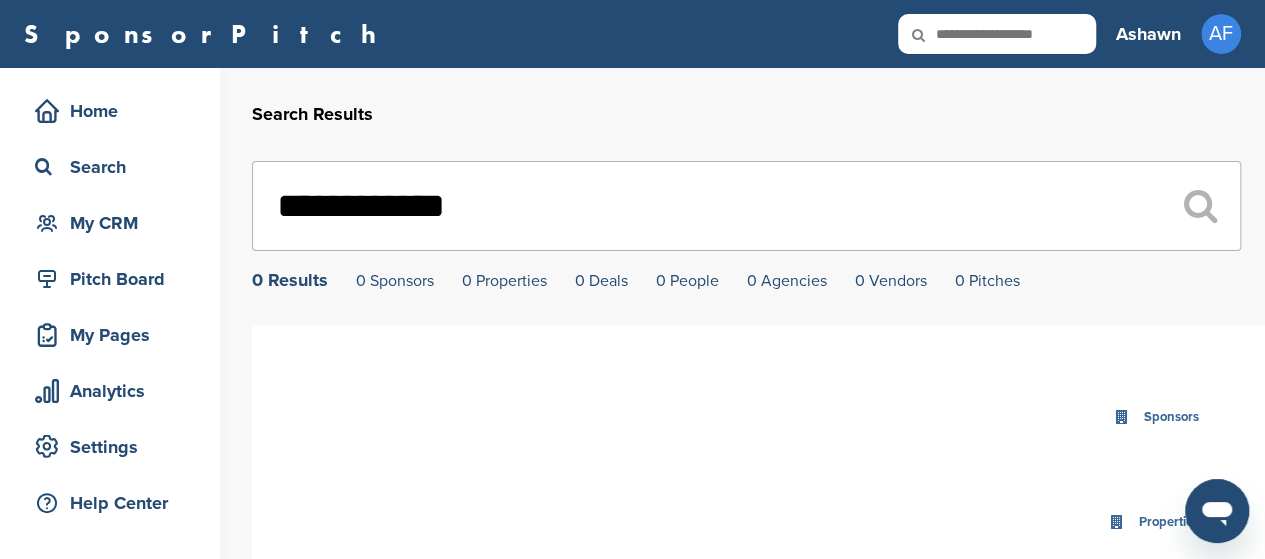click at bounding box center [997, 34] 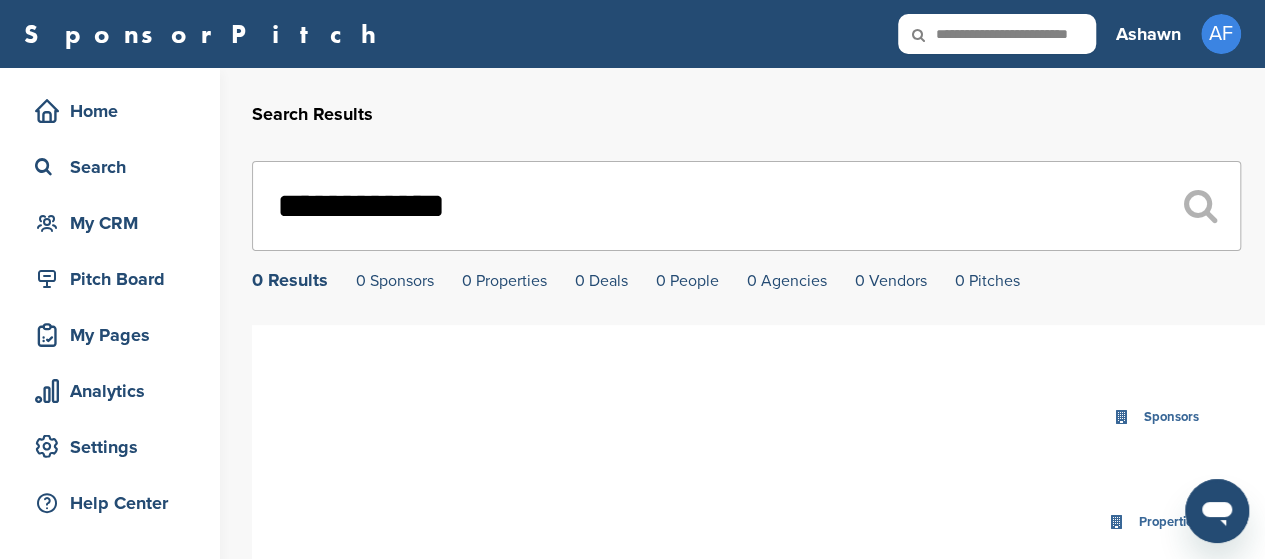 scroll, scrollTop: 0, scrollLeft: 14, axis: horizontal 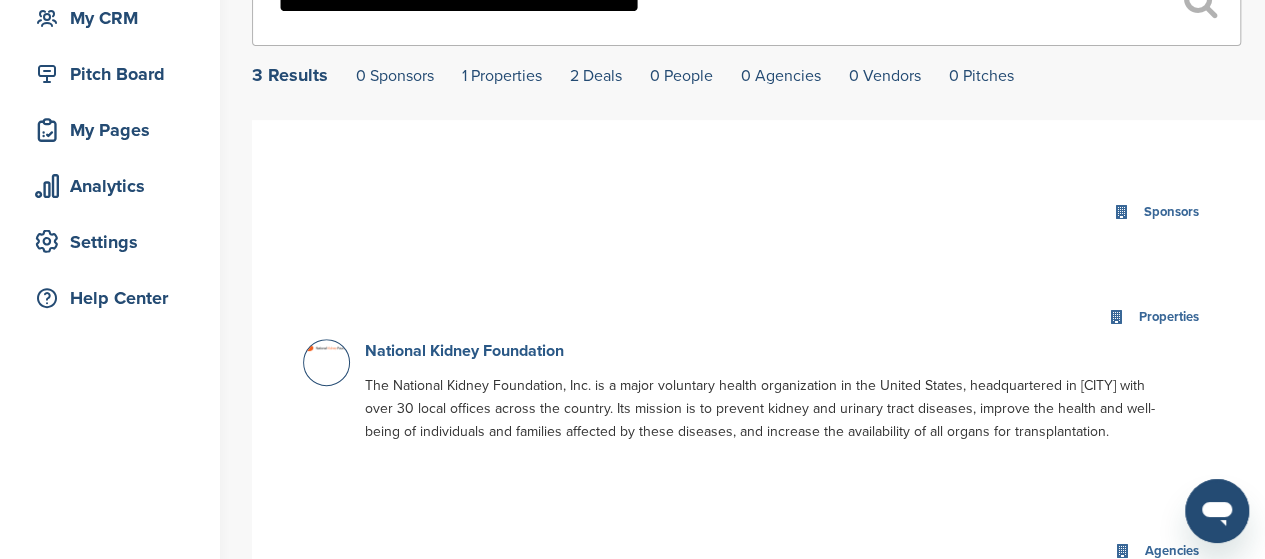 click on "National Kidney Foundation" at bounding box center (464, 351) 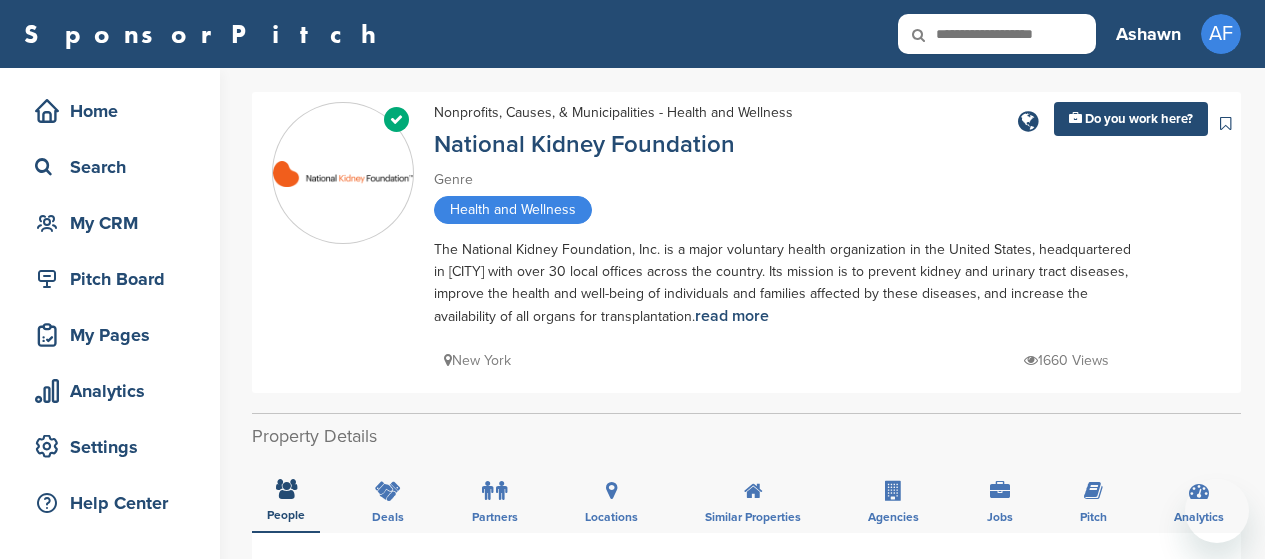 scroll, scrollTop: 0, scrollLeft: 0, axis: both 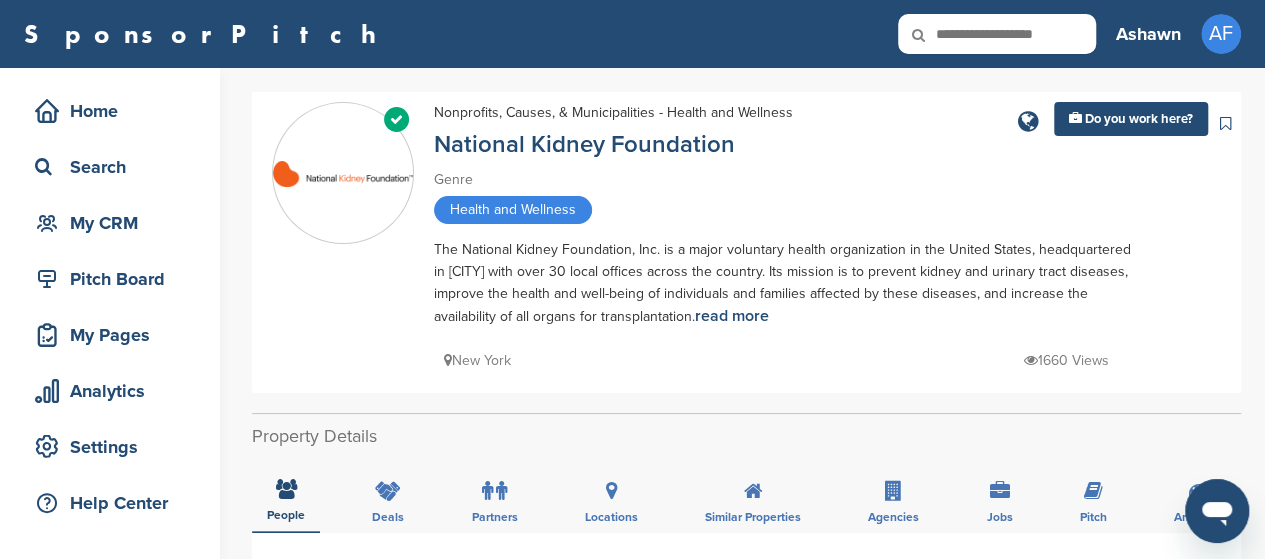 click at bounding box center (932, 35) 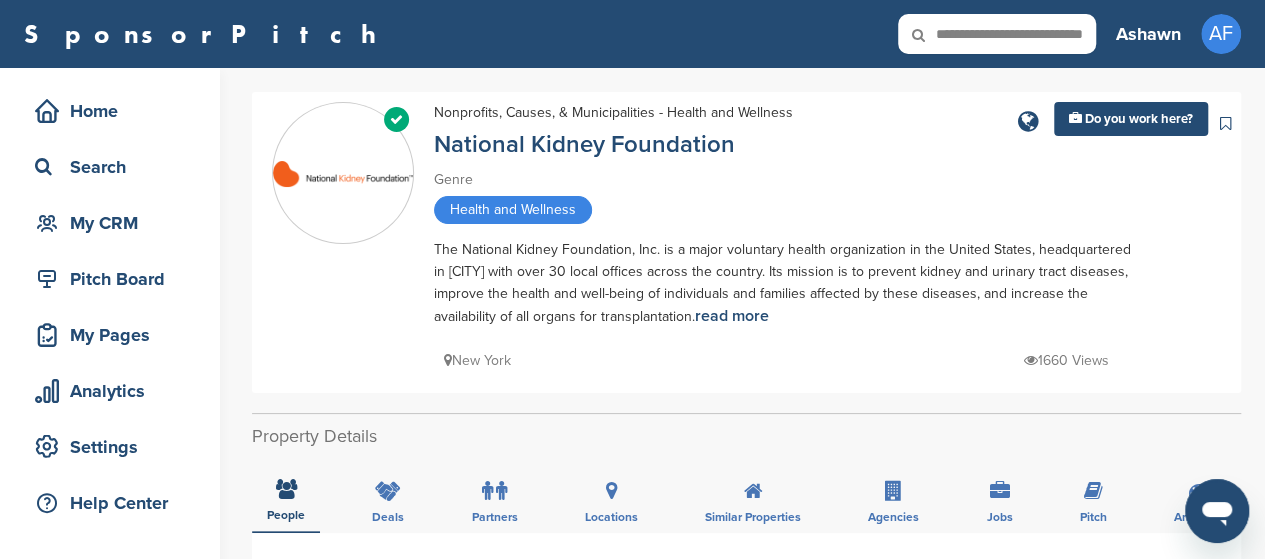 scroll, scrollTop: 0, scrollLeft: 51, axis: horizontal 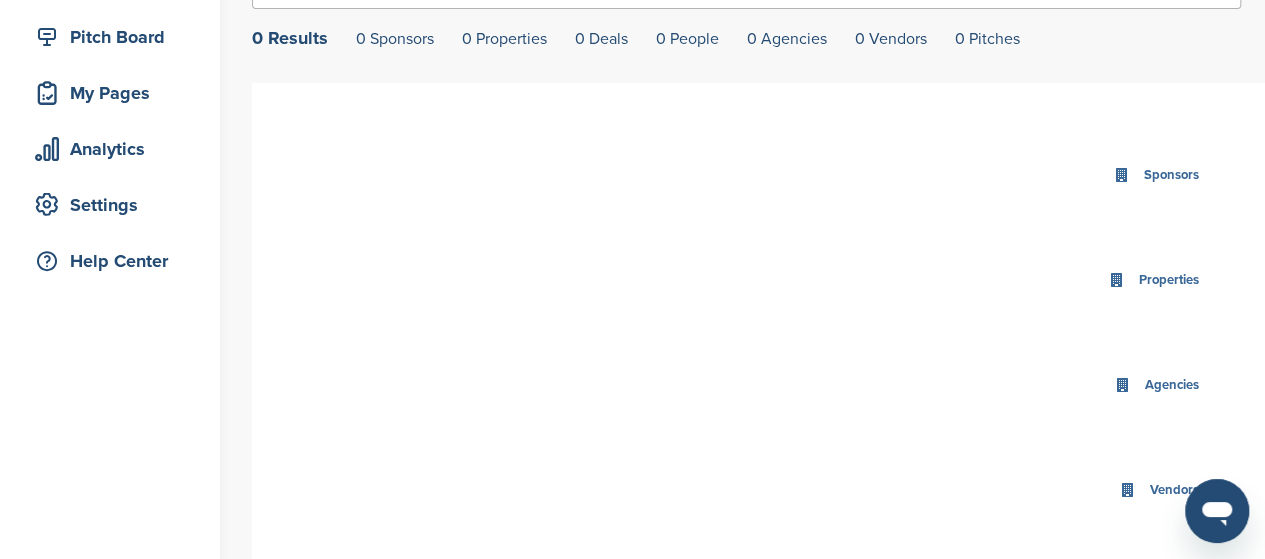 click on "Sponsors
0 Results
Properties
0 Results
Agencies
0 Results
Vendors
0 Results
People
0 Results
Deals
0 Results
Pitches
0 Results" at bounding box center [758, 502] 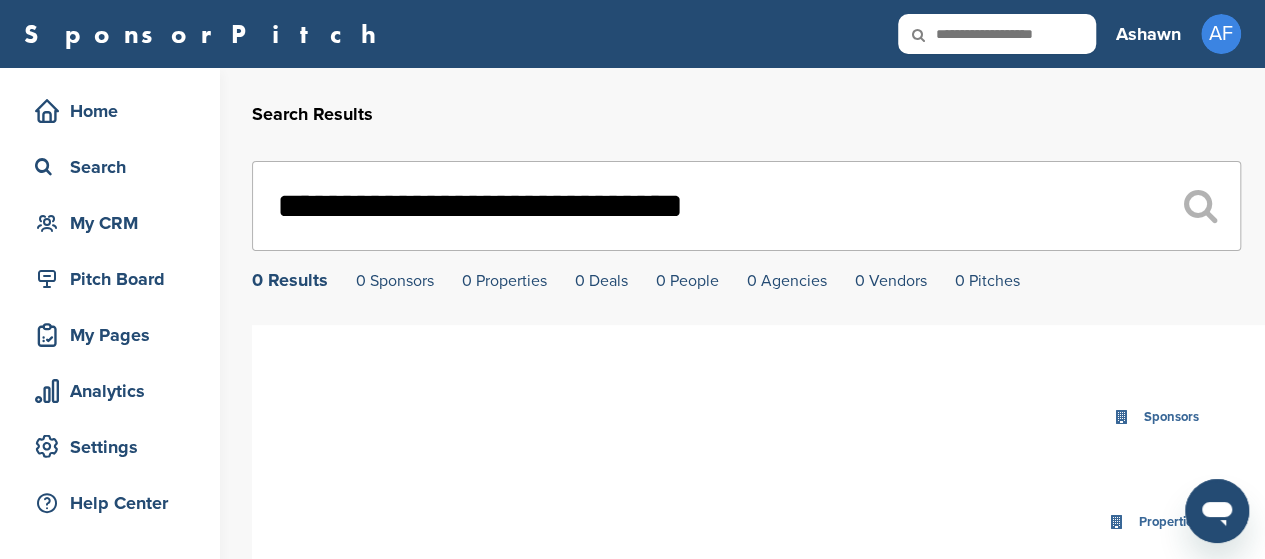 click on "SponsorPitch
Home
Search
My CRM
Pitch Board
My Pages
Analytics
Settings
Help Center
Ashawn
AF
Getting Started
CRM
Settings
Profile
Messages
Plans & Pricing
Sign Out
Ashawn
AF
Getting Started
CRM
Settings
Profile
Messages
0
Plans & Pricing
Sign Out" at bounding box center (632, 34) 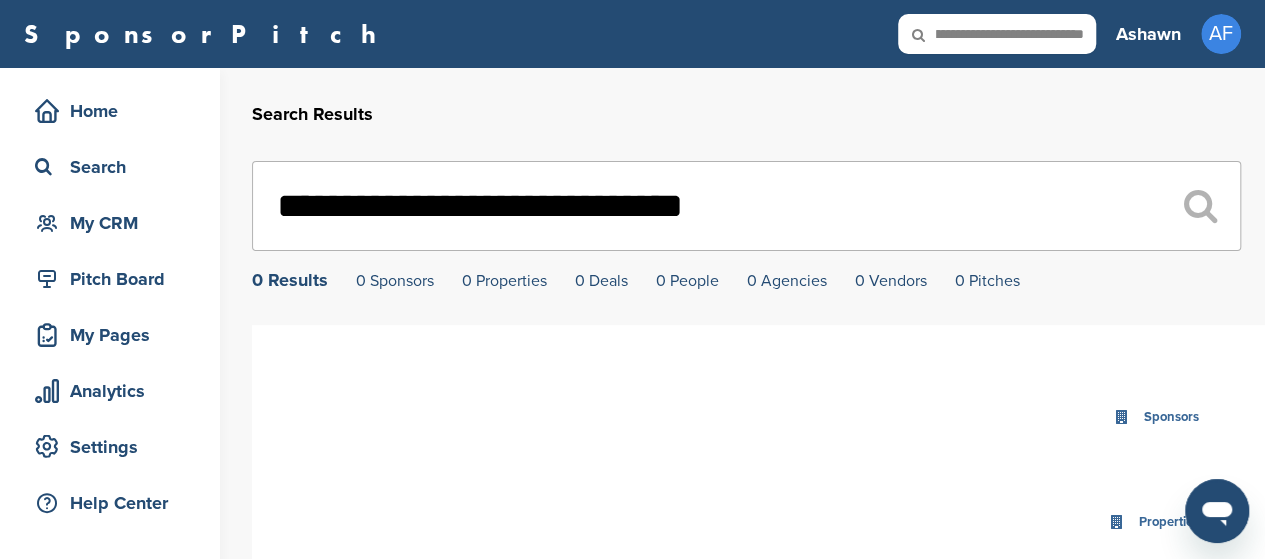 scroll, scrollTop: 0, scrollLeft: 74, axis: horizontal 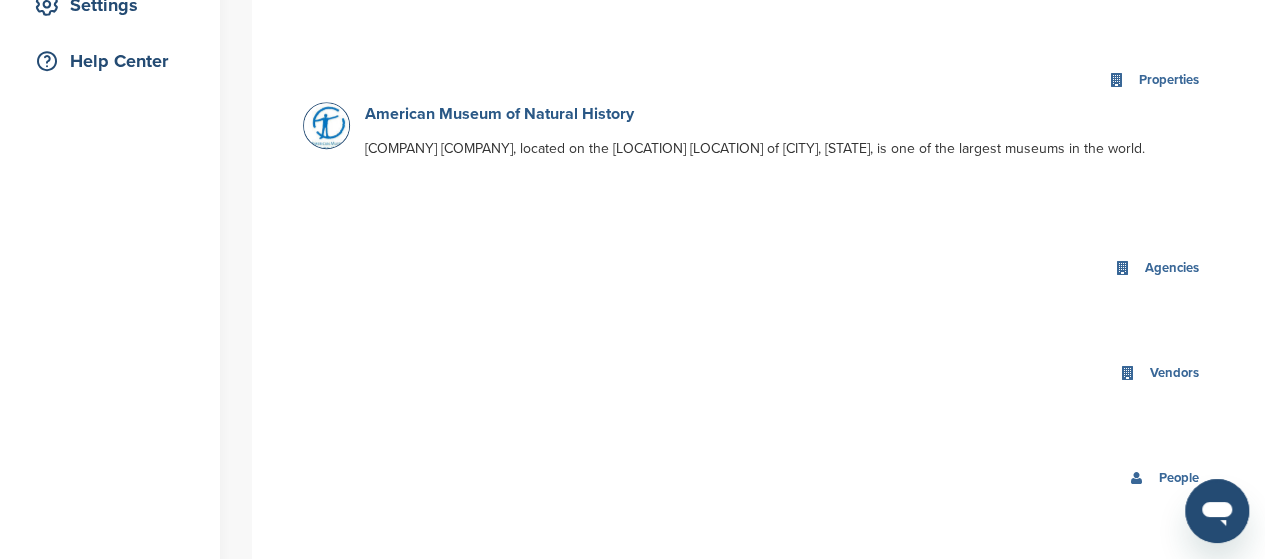 click on "American Museum of Natural History" at bounding box center [499, 114] 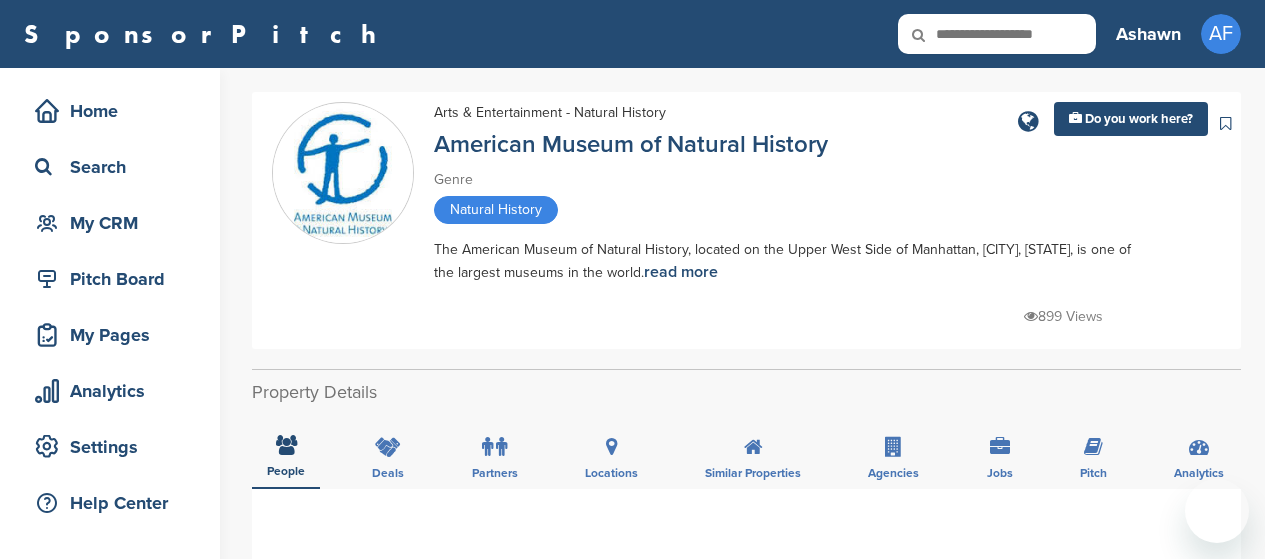 scroll, scrollTop: 0, scrollLeft: 0, axis: both 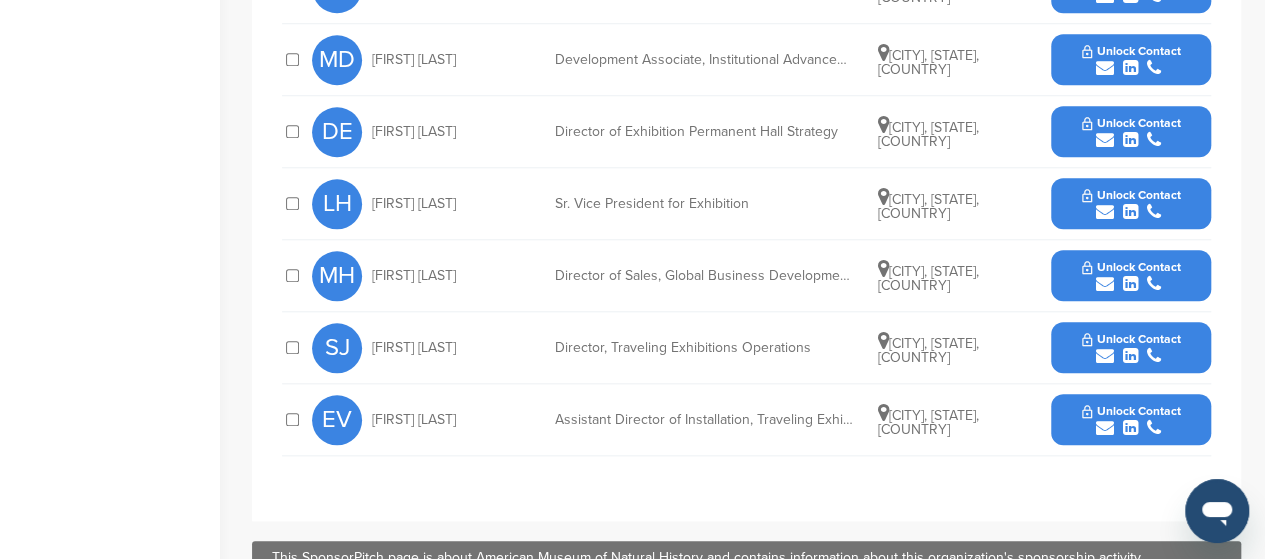 click on "Unlock Contact" at bounding box center [1131, 276] 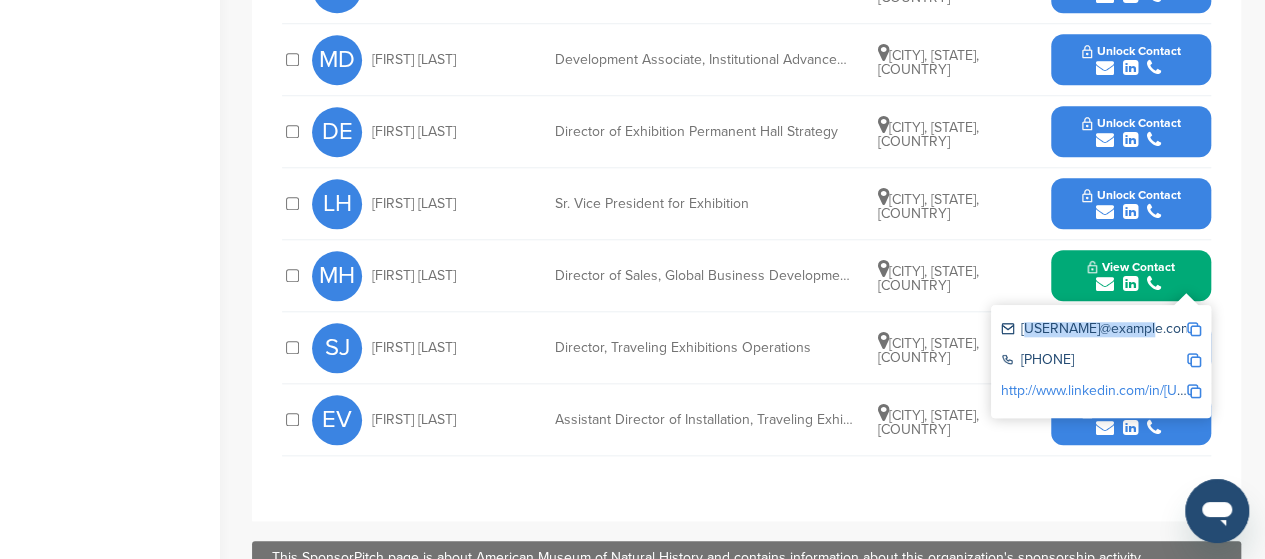drag, startPoint x: 1156, startPoint y: 325, endPoint x: 1022, endPoint y: 331, distance: 134.13426 